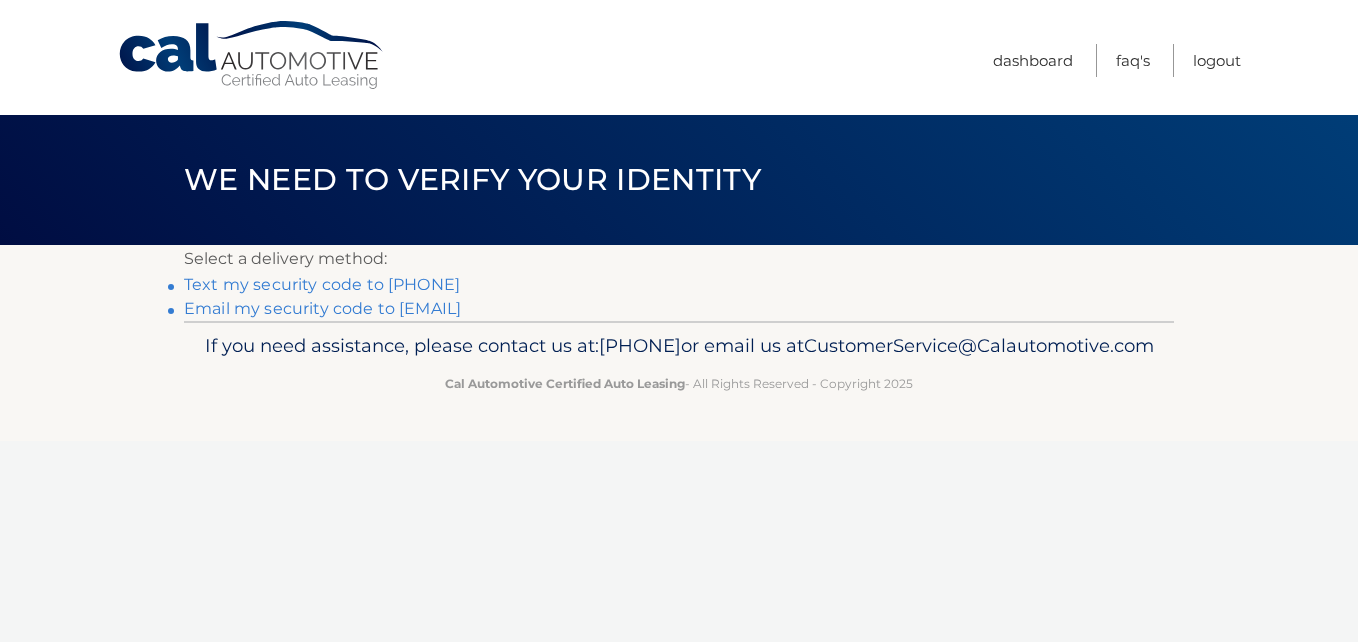 scroll, scrollTop: 0, scrollLeft: 0, axis: both 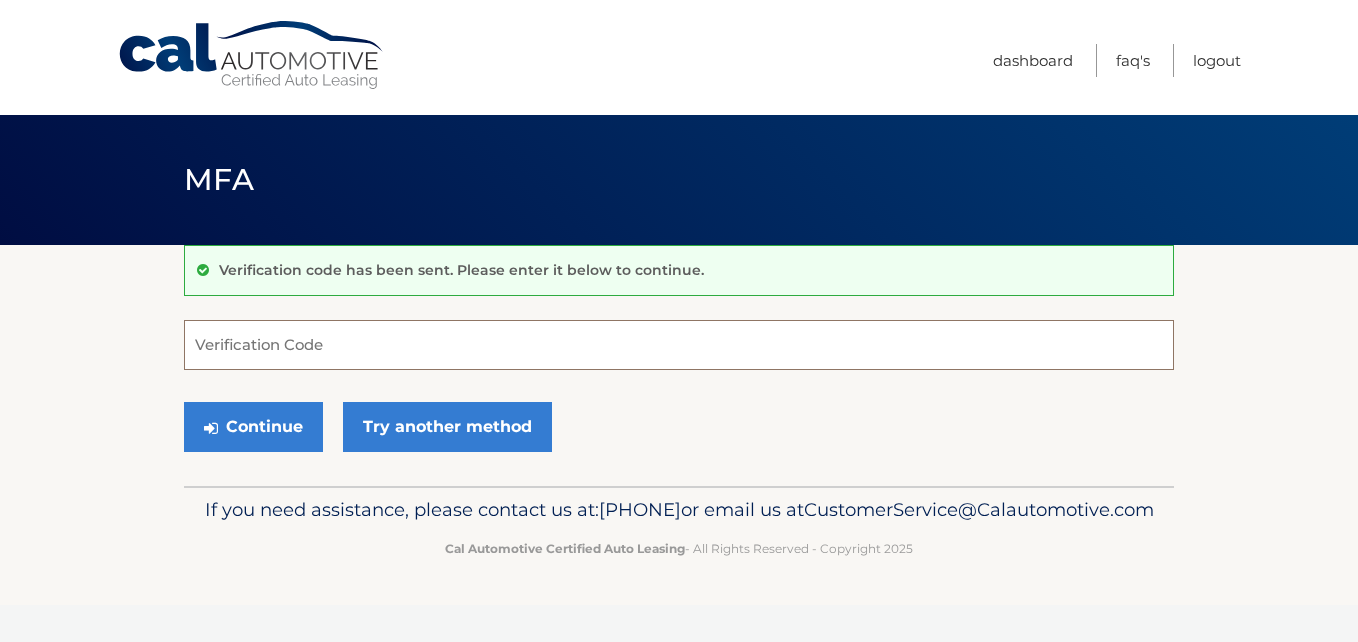 click on "Verification Code" at bounding box center (679, 345) 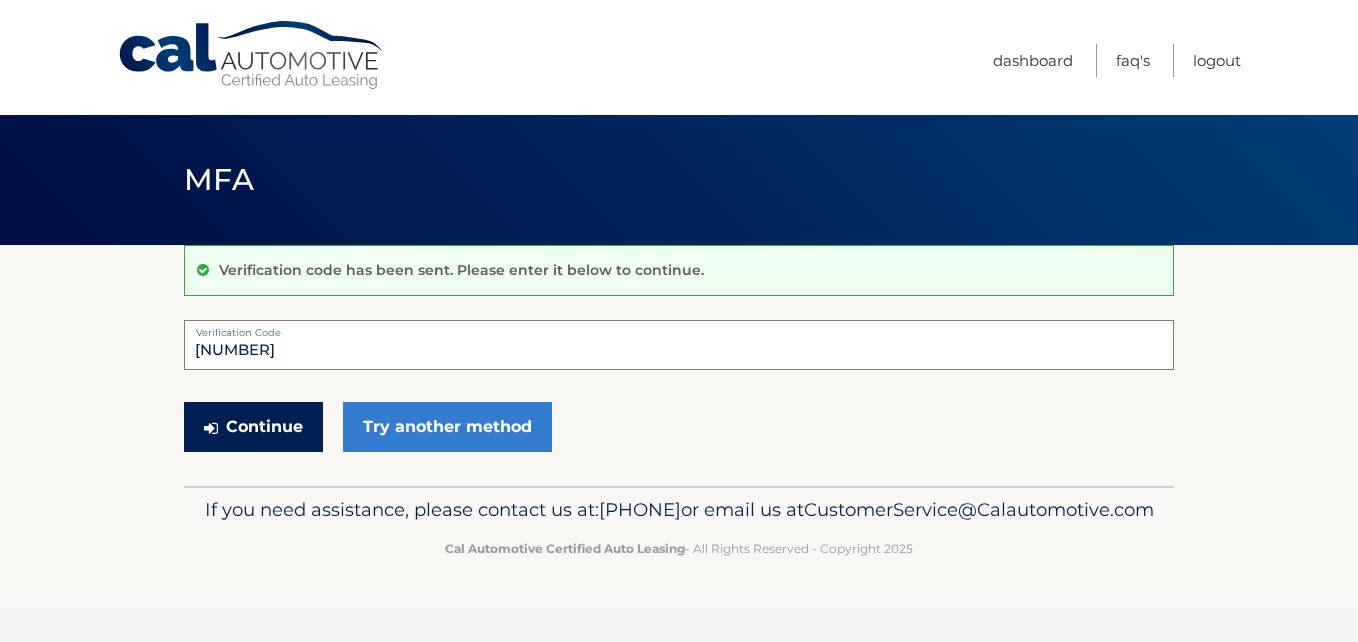 type on "[NUMBER]" 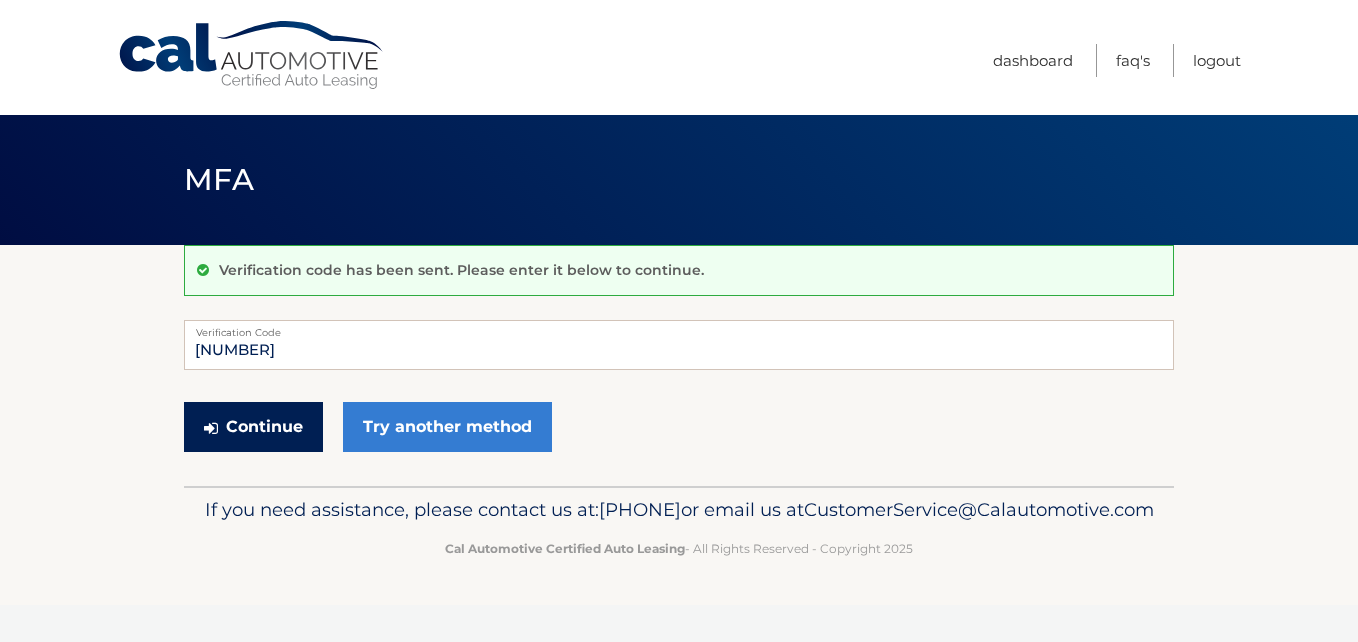 click on "Continue" at bounding box center (253, 427) 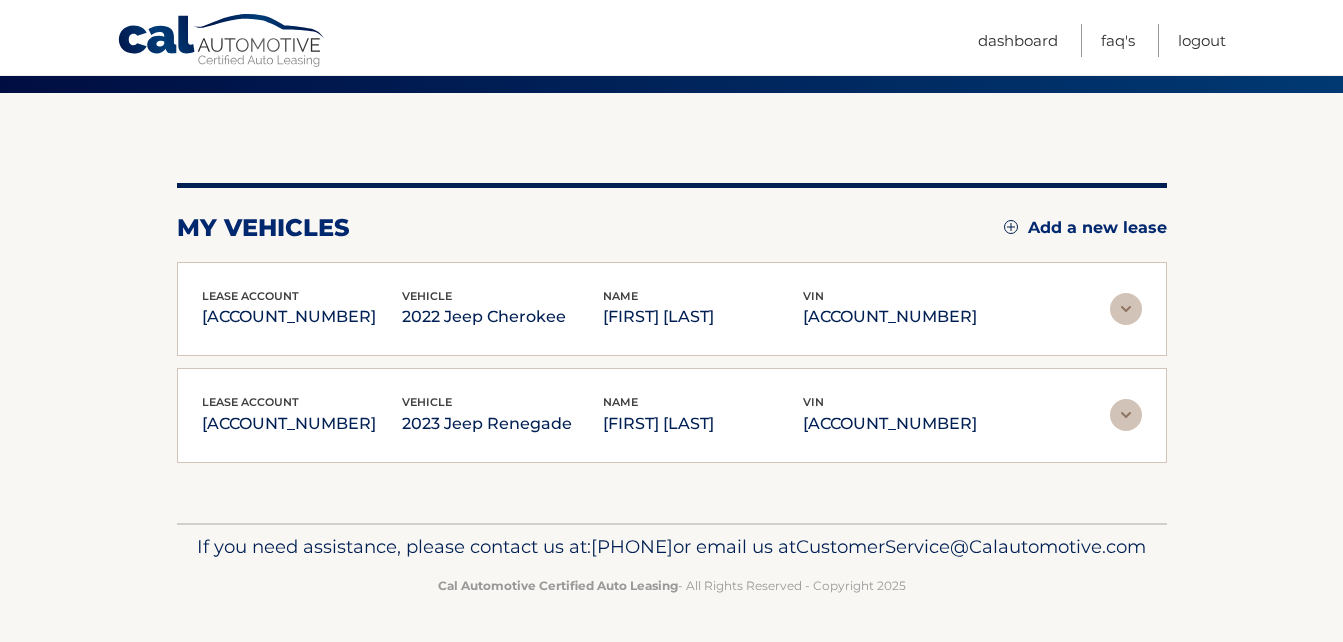 scroll, scrollTop: 184, scrollLeft: 0, axis: vertical 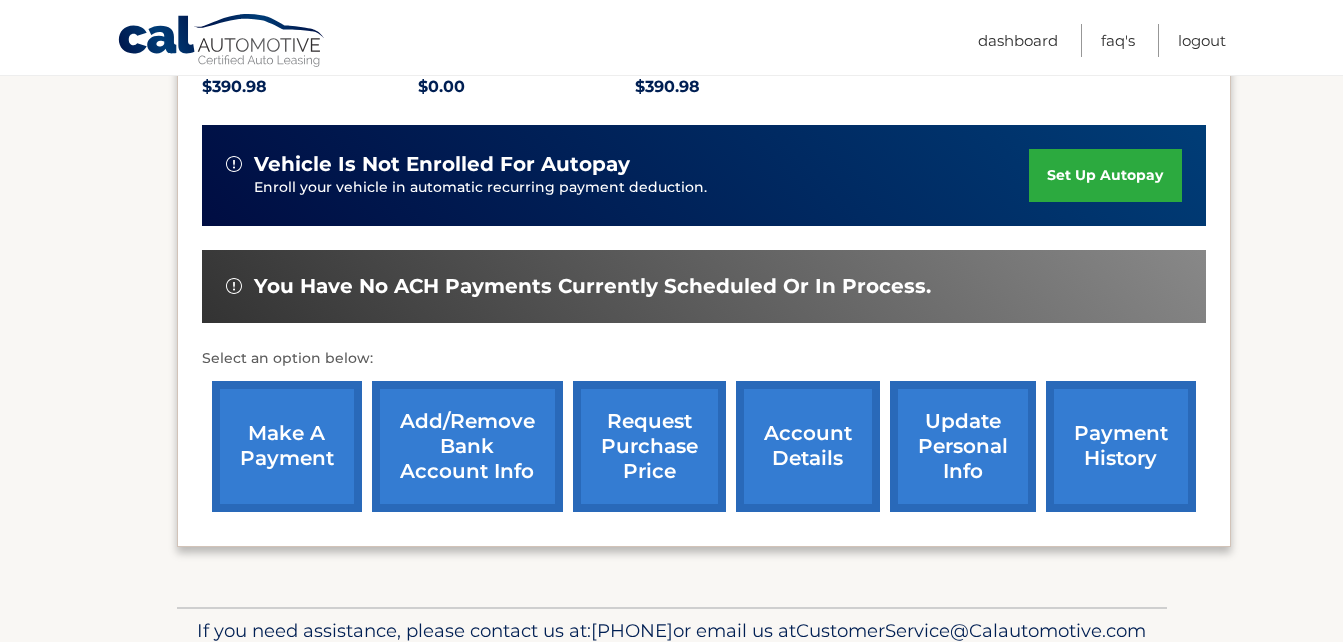 click on "make a payment" at bounding box center [287, 446] 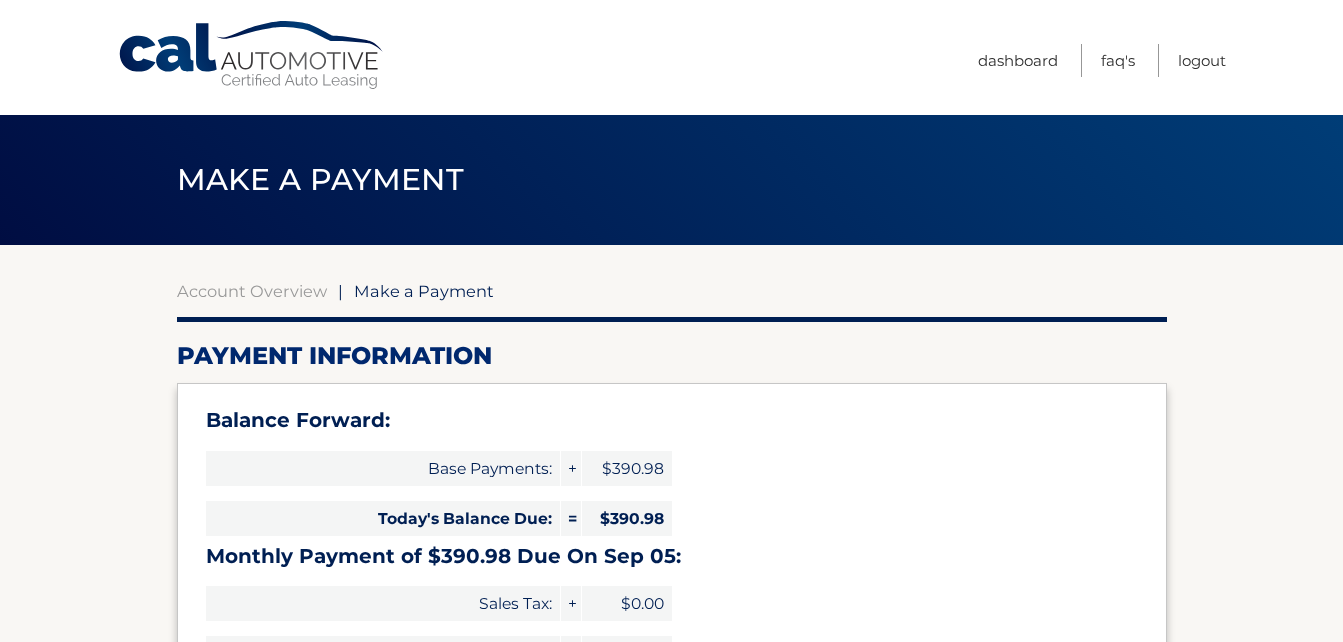 select on "MDA2NzM5ZWQtMGU3ZC00ODU4LTg4ZjEtYTdhYWNlY2U3ZmYz" 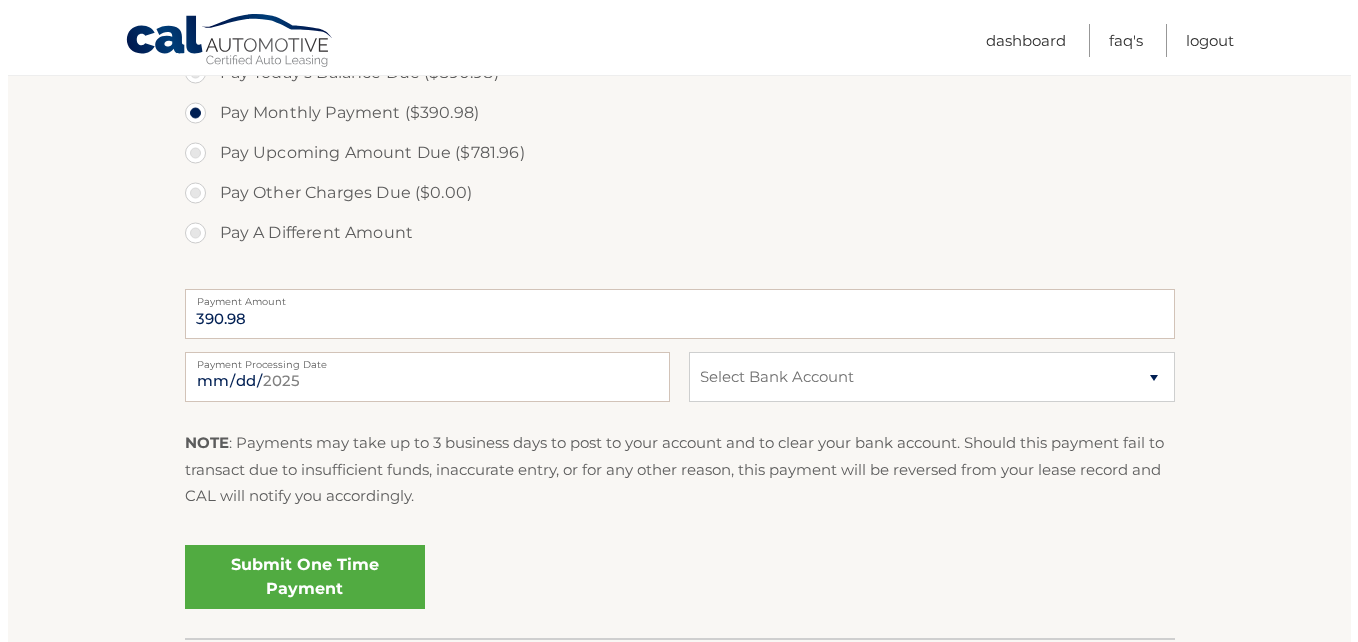 scroll, scrollTop: 738, scrollLeft: 0, axis: vertical 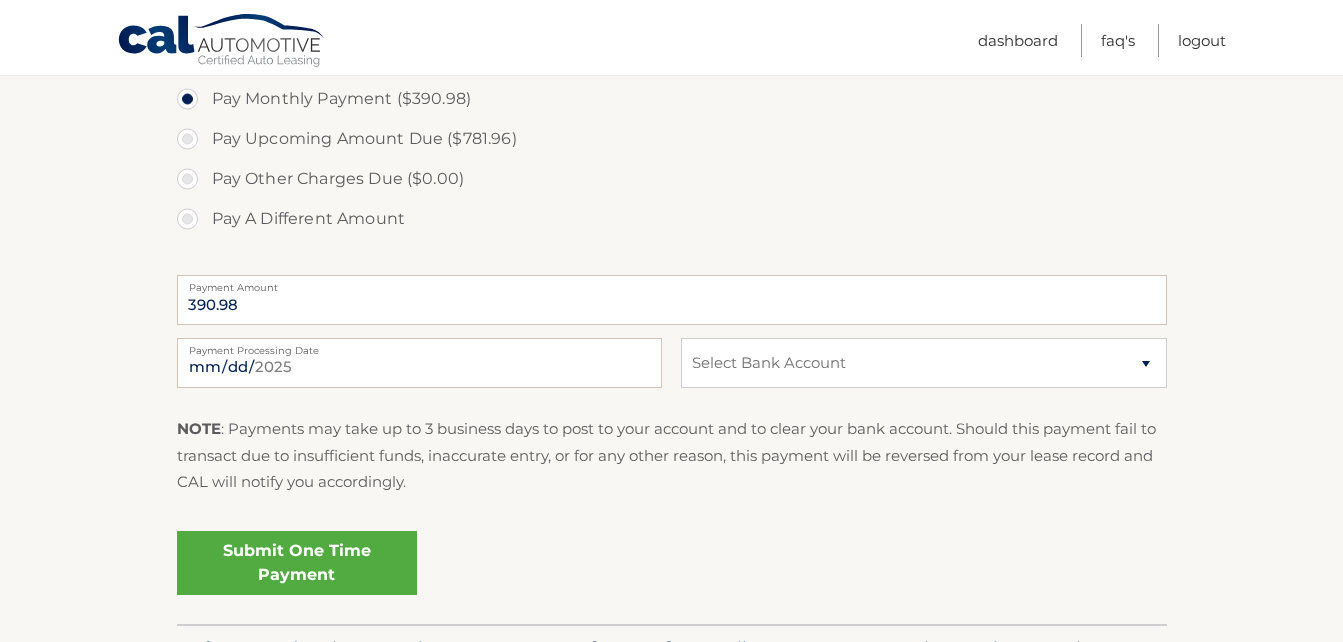 click on "Submit One Time Payment" at bounding box center (297, 563) 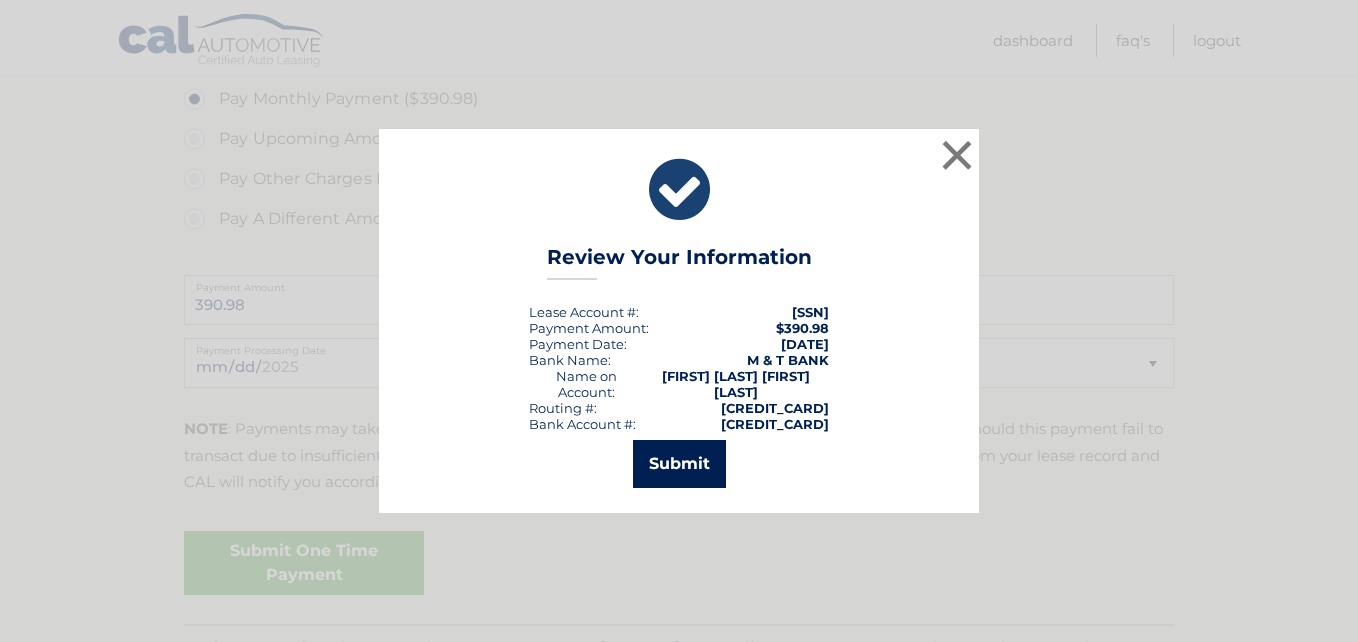 click on "Submit" at bounding box center (679, 464) 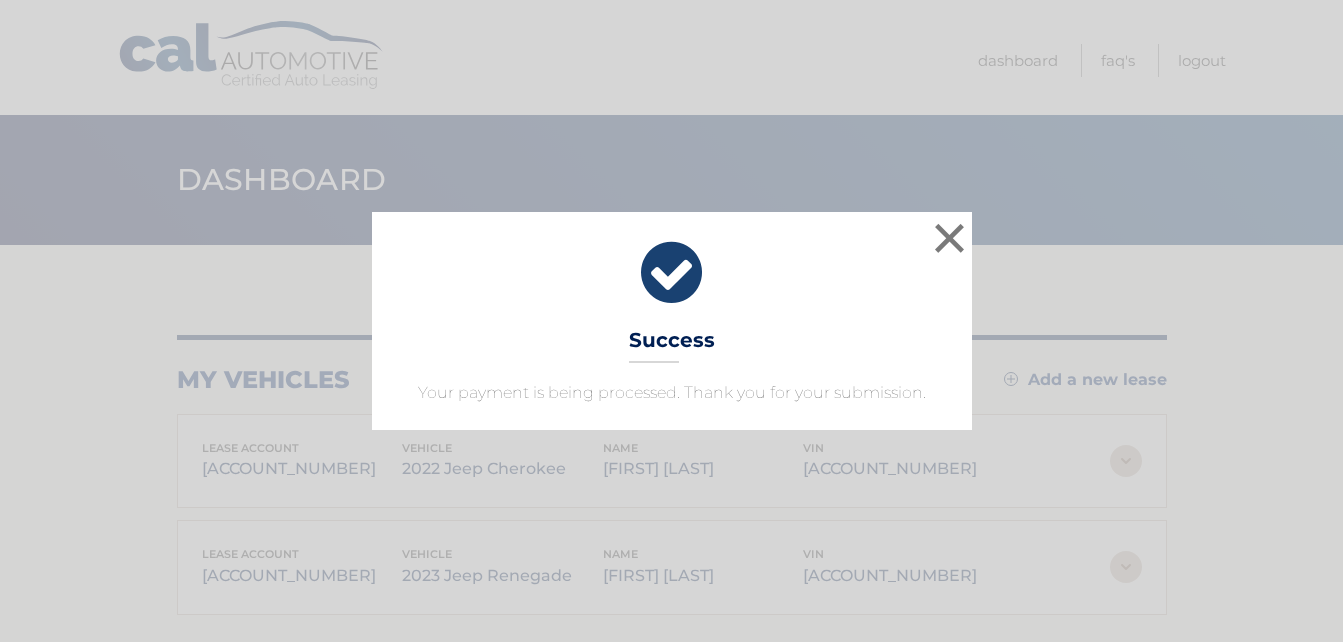 scroll, scrollTop: 0, scrollLeft: 0, axis: both 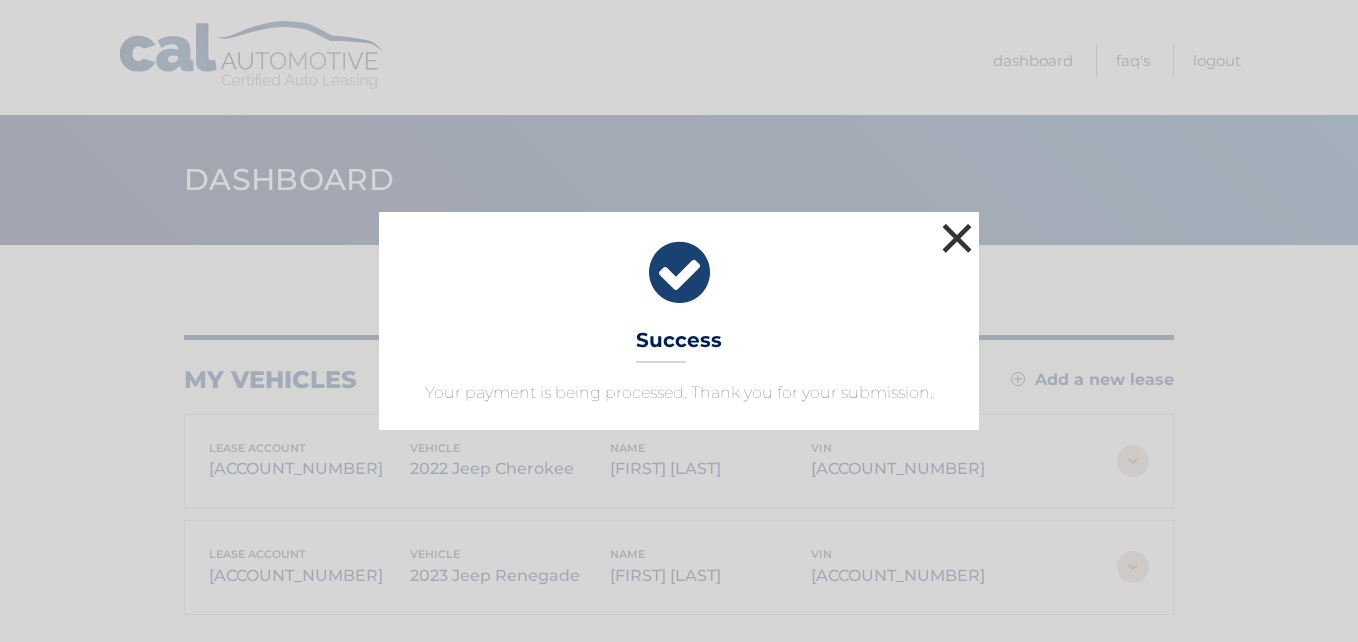 click on "×" at bounding box center [957, 238] 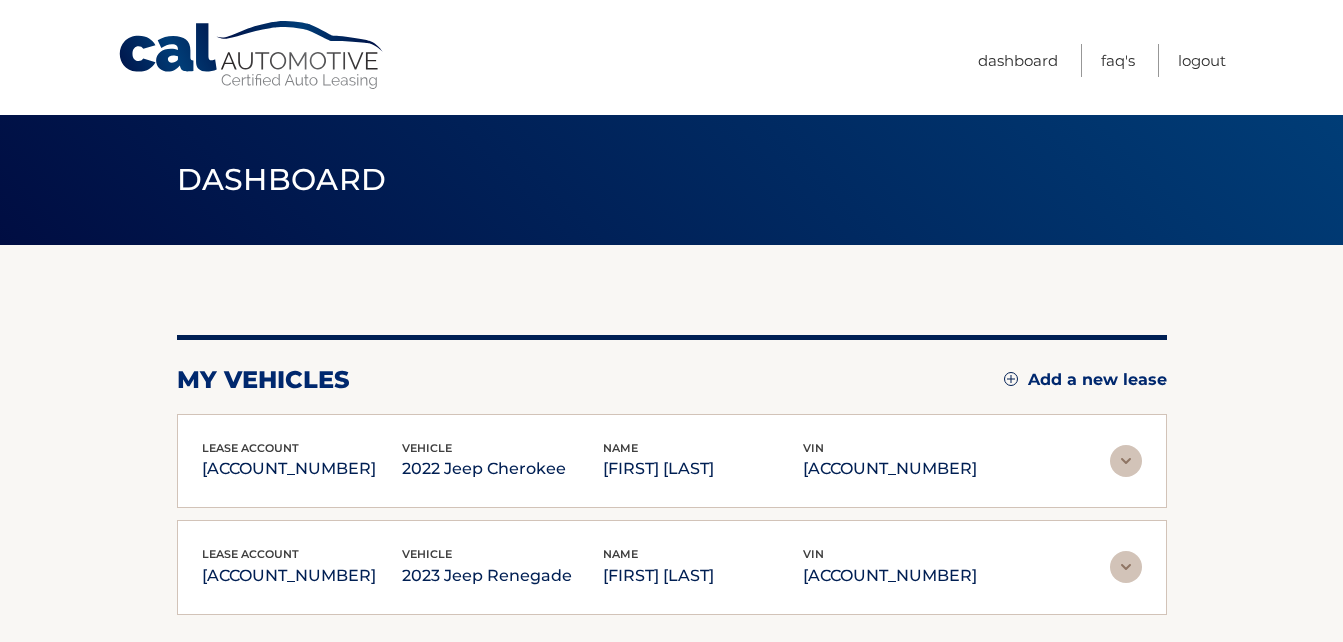 click at bounding box center [1126, 461] 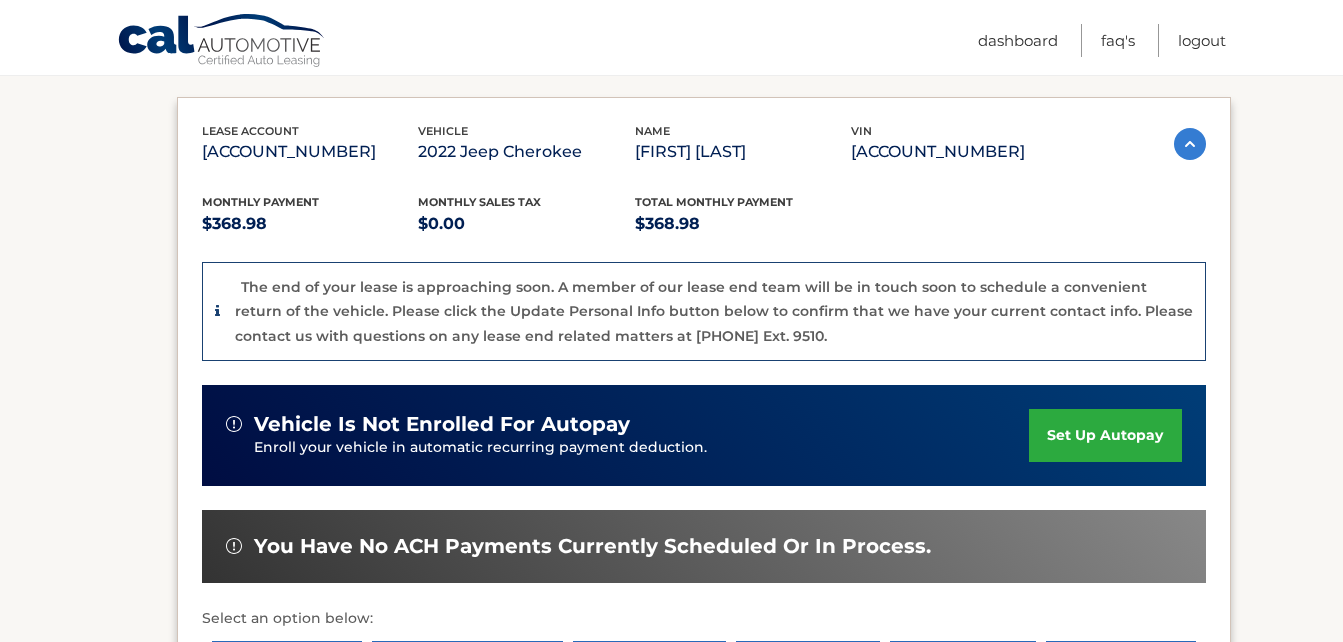 scroll, scrollTop: 346, scrollLeft: 0, axis: vertical 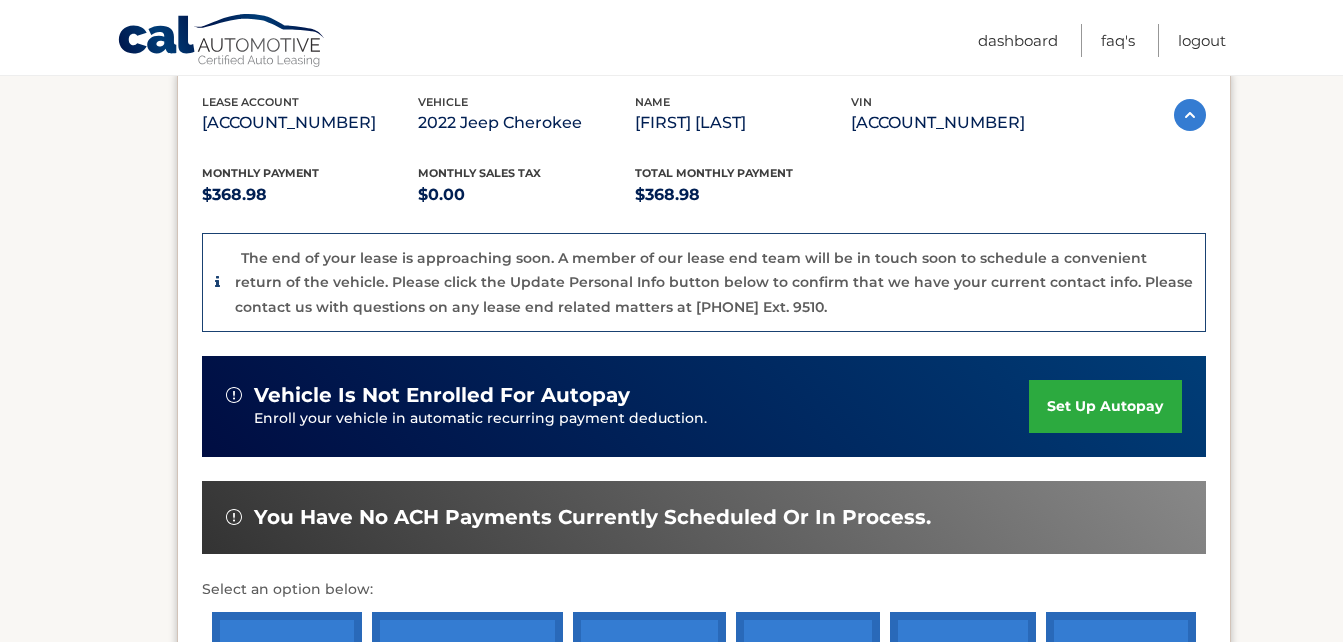 click on "my vehicles
Add a new lease
lease account
#44455531866
vehicle
2022 Jeep Cherokee
name
DONALD BRUNN
vin
1C4PJMDX9ND520093" at bounding box center (671, 425) 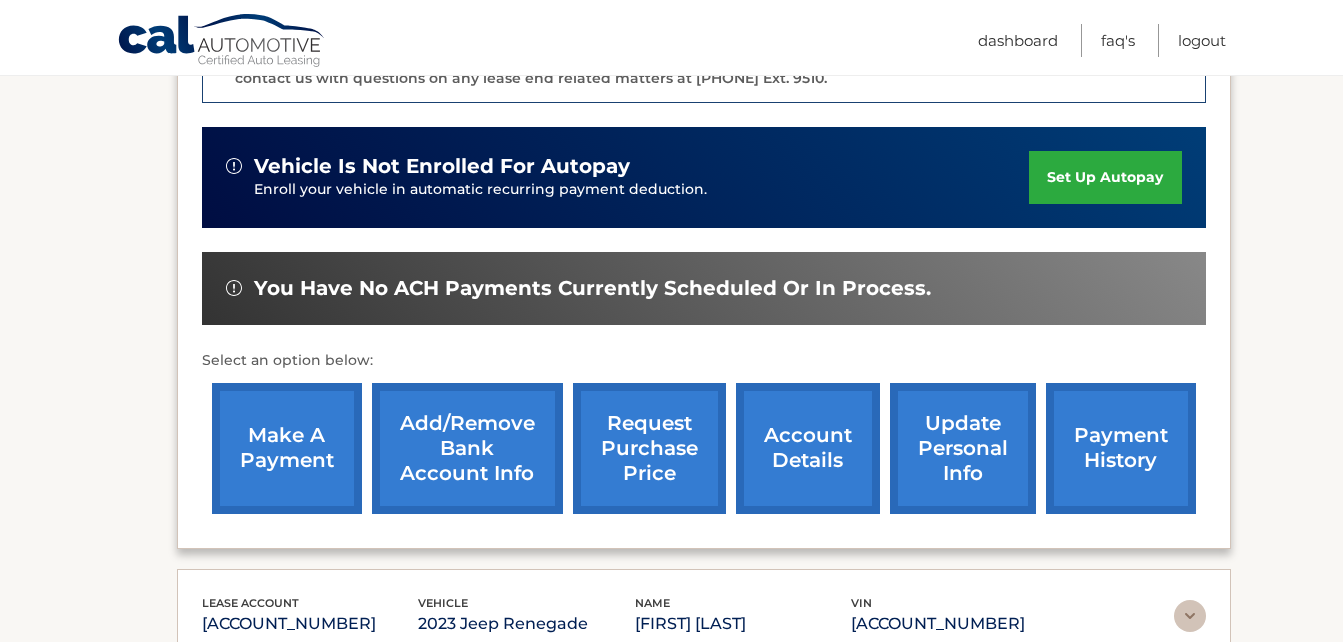 scroll, scrollTop: 576, scrollLeft: 0, axis: vertical 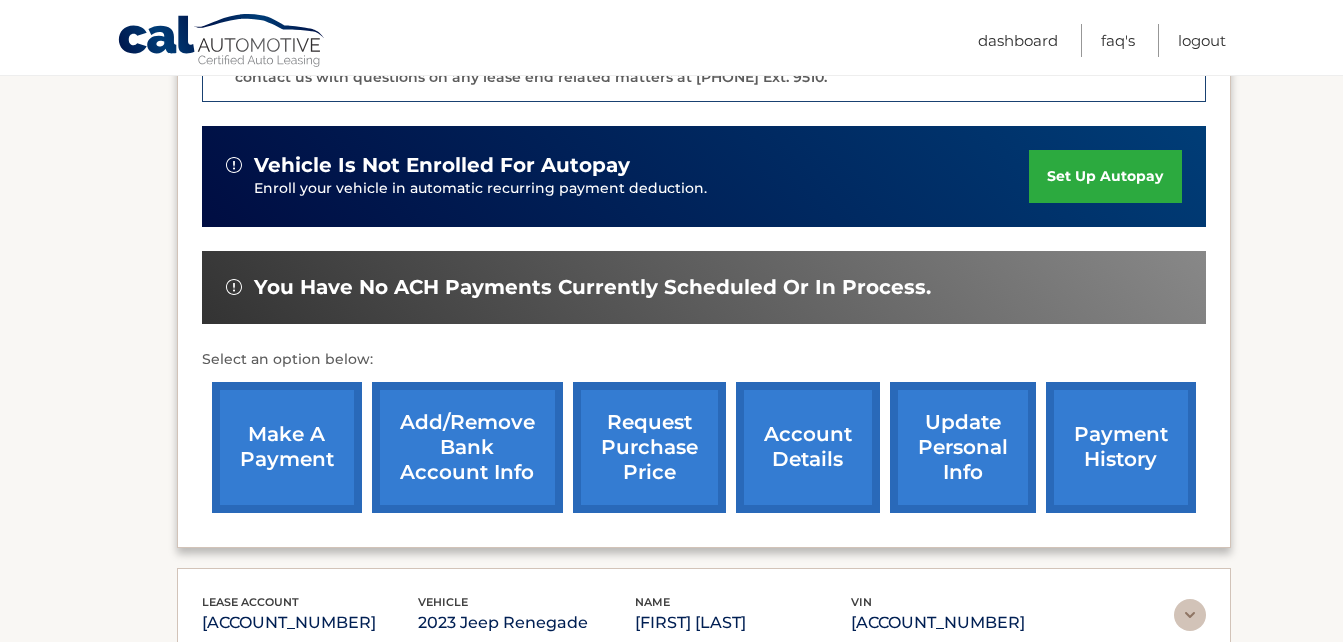 click on "make a payment" at bounding box center [287, 447] 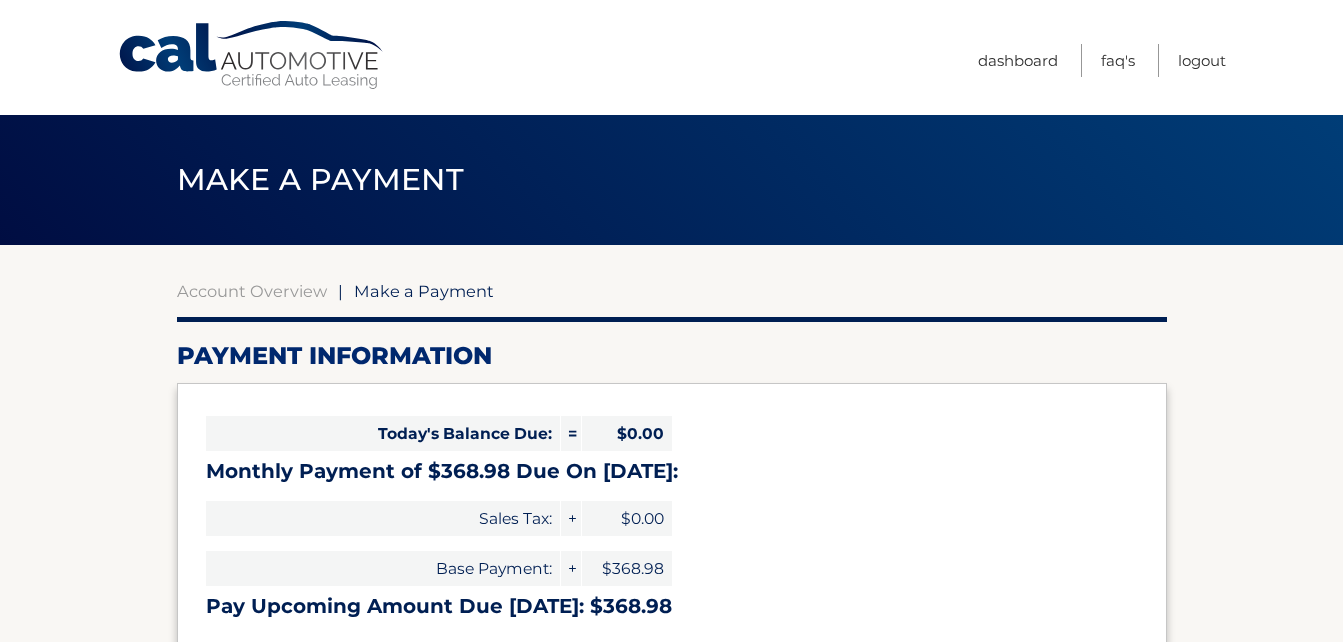 select on "[UUID]" 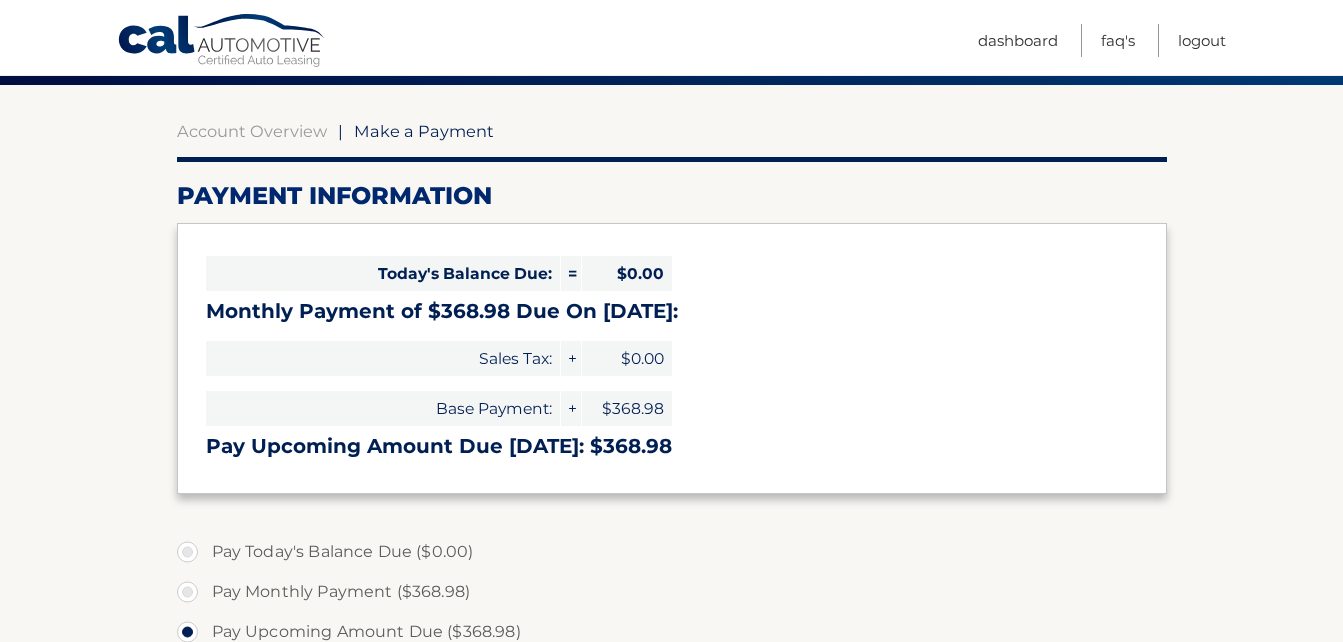 scroll, scrollTop: 0, scrollLeft: 0, axis: both 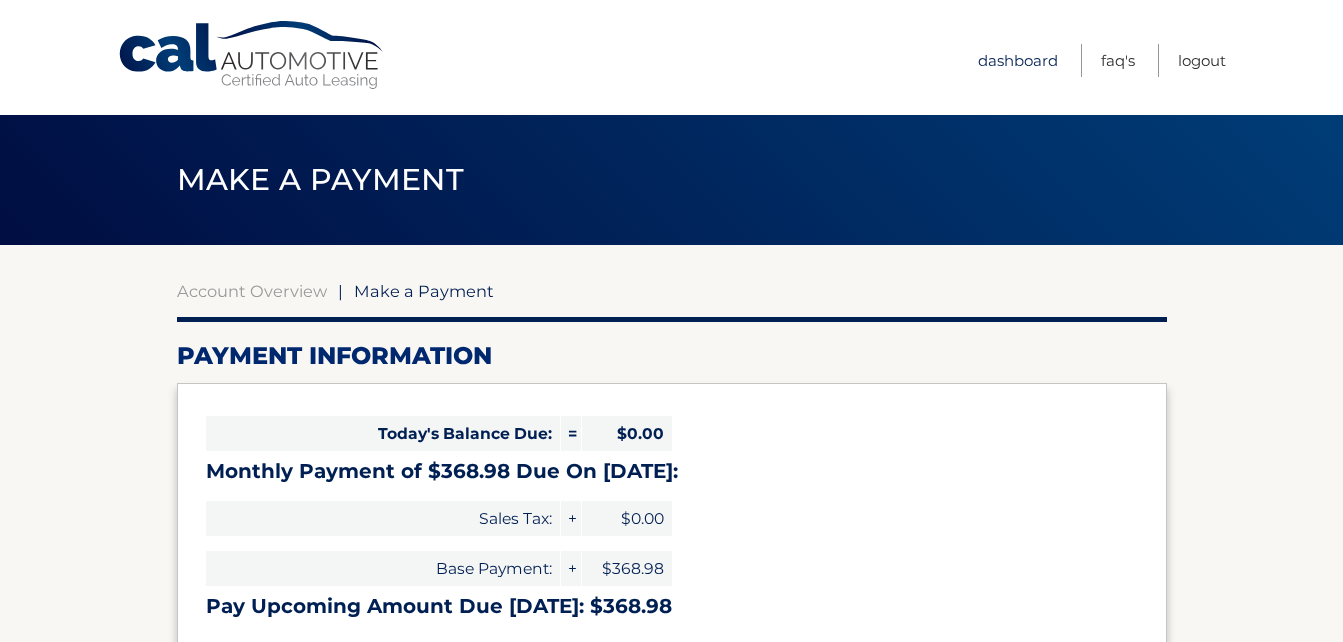 click on "Dashboard" at bounding box center (1018, 60) 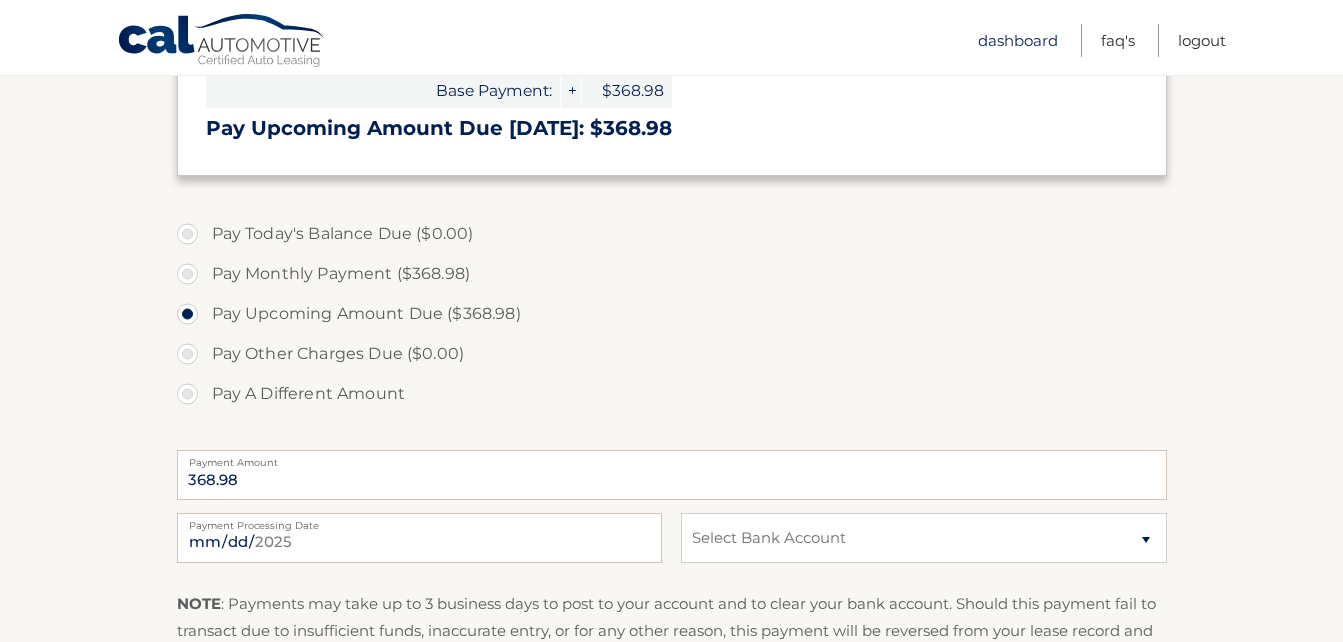 scroll, scrollTop: 545, scrollLeft: 0, axis: vertical 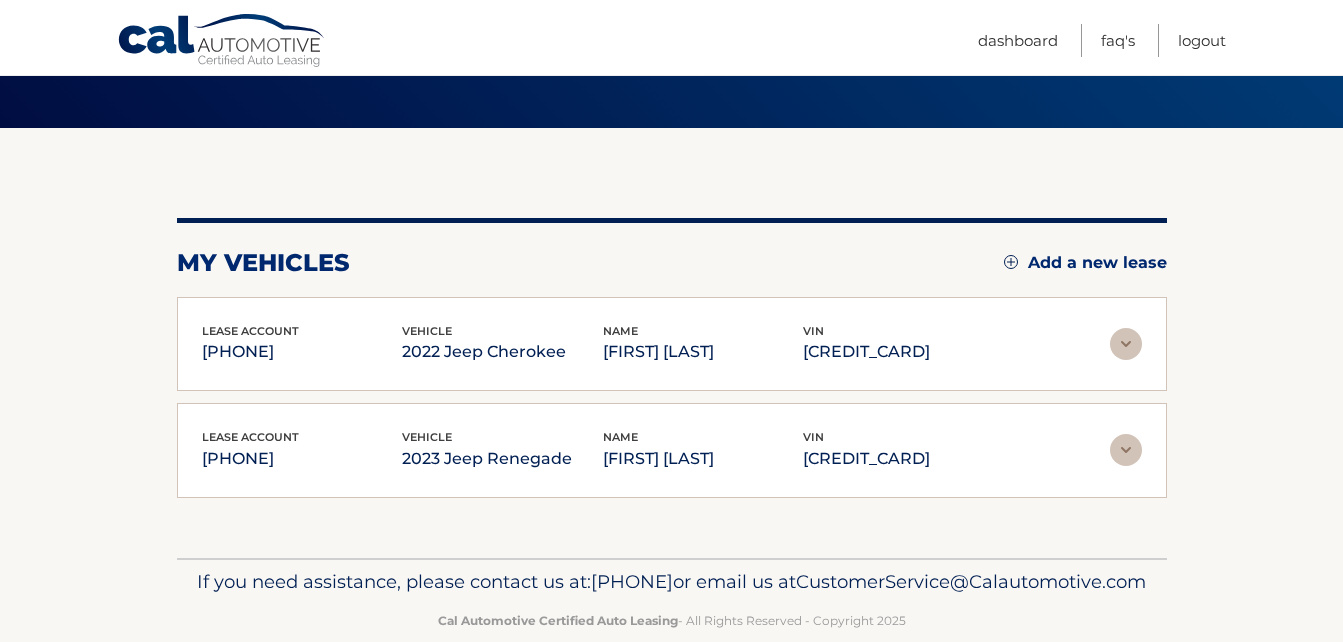 click at bounding box center [1126, 344] 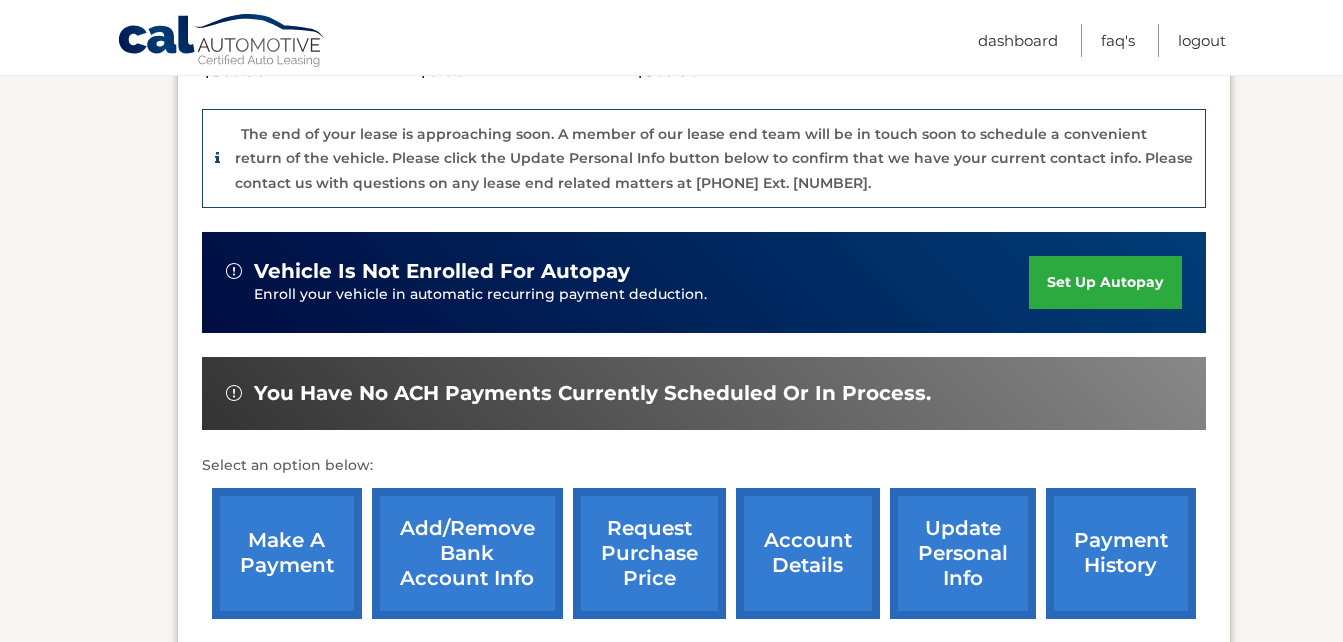 scroll, scrollTop: 472, scrollLeft: 0, axis: vertical 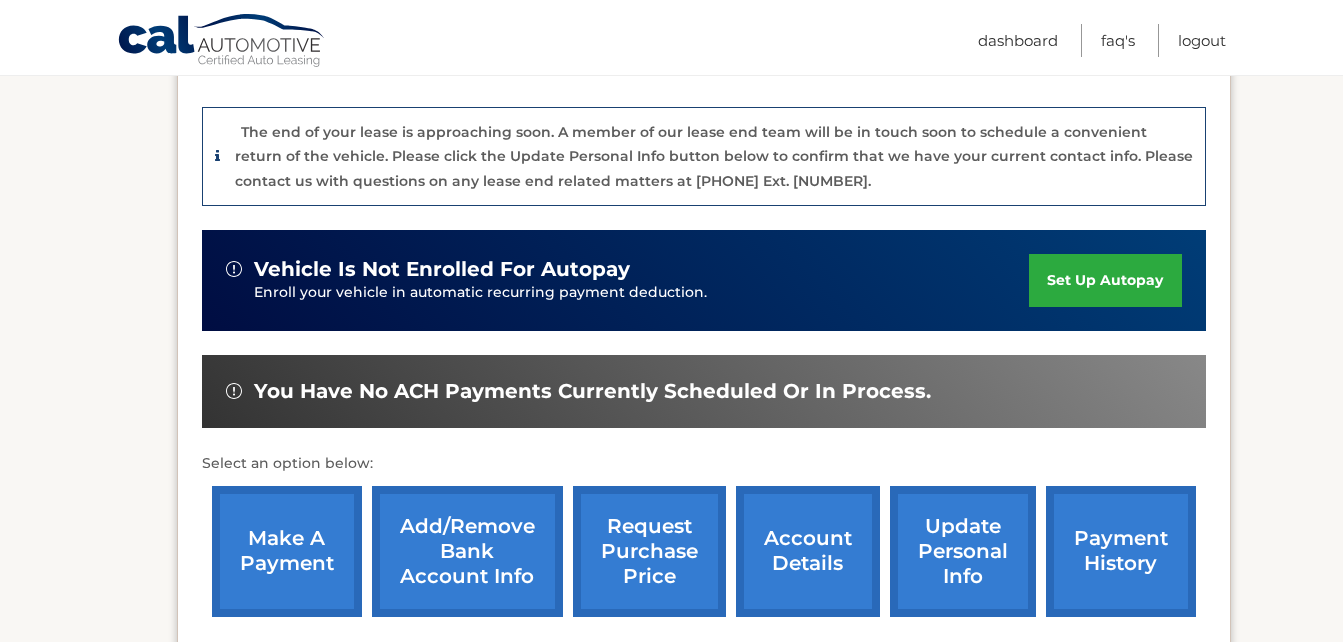 click on "payment history" at bounding box center [1121, 551] 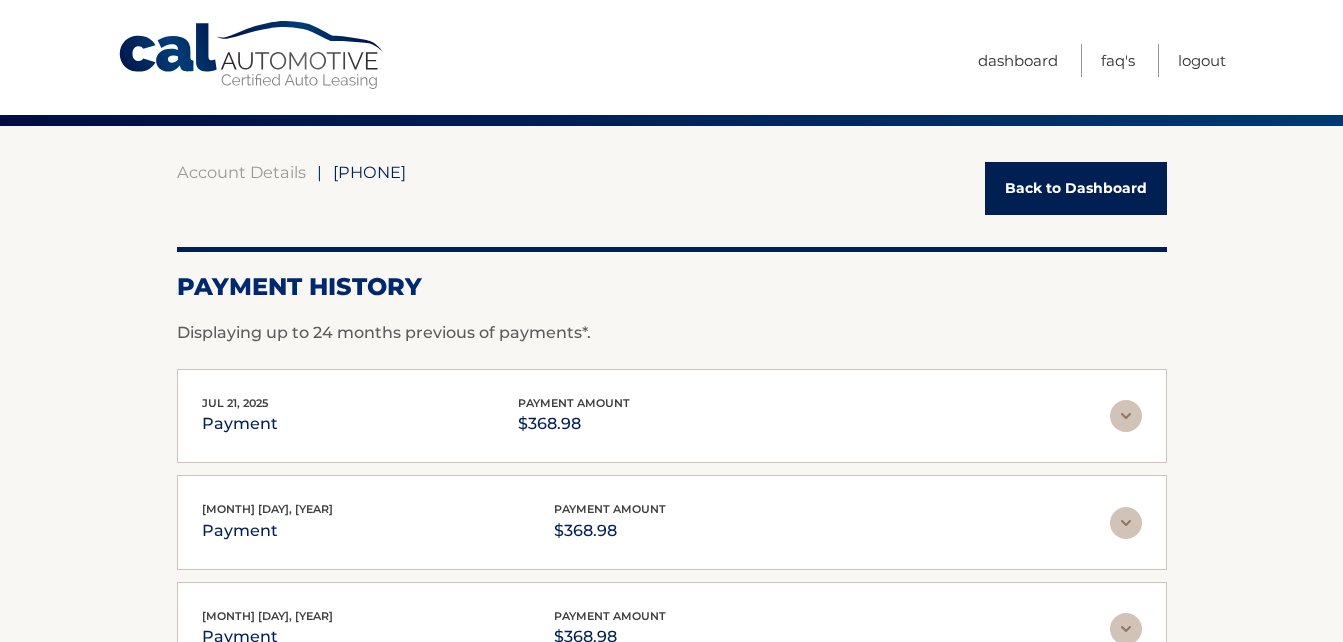 scroll, scrollTop: 0, scrollLeft: 0, axis: both 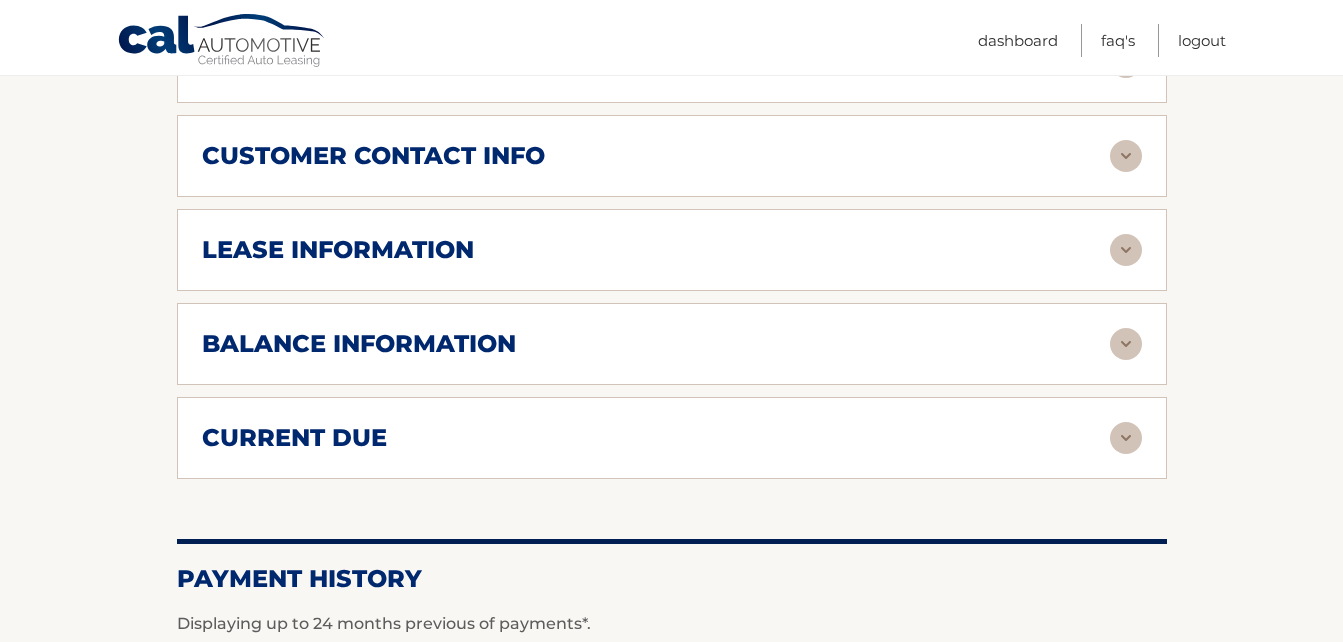 click at bounding box center [1126, 344] 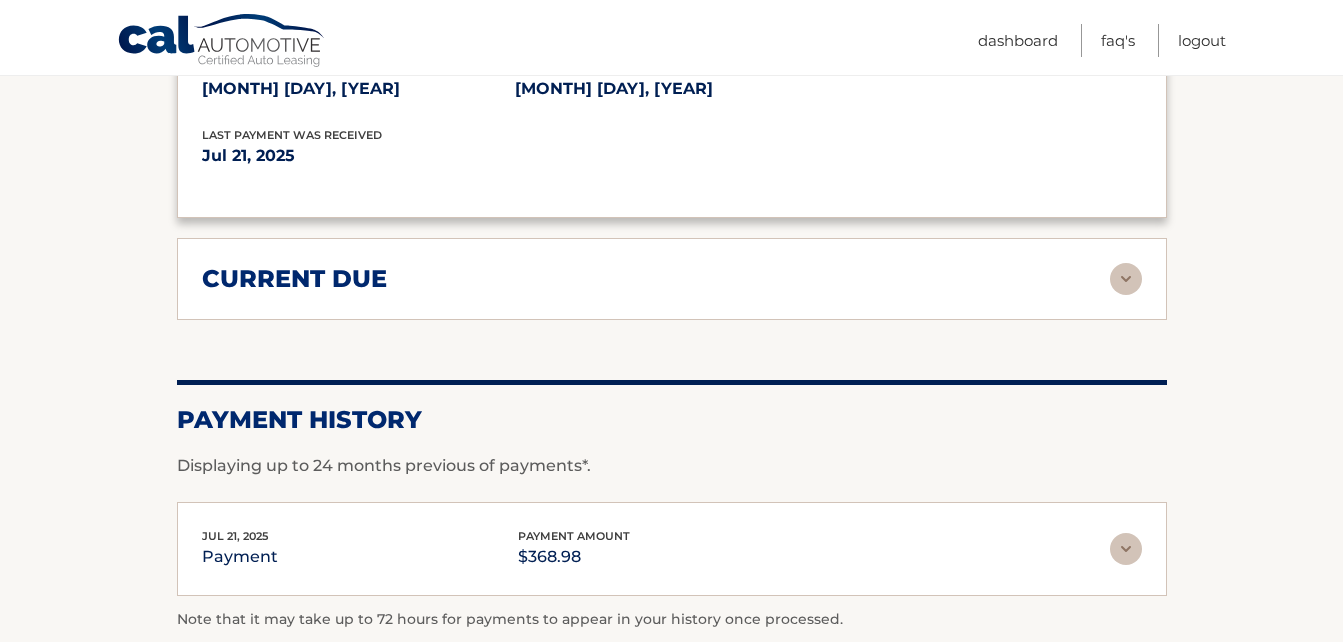 scroll, scrollTop: 1428, scrollLeft: 0, axis: vertical 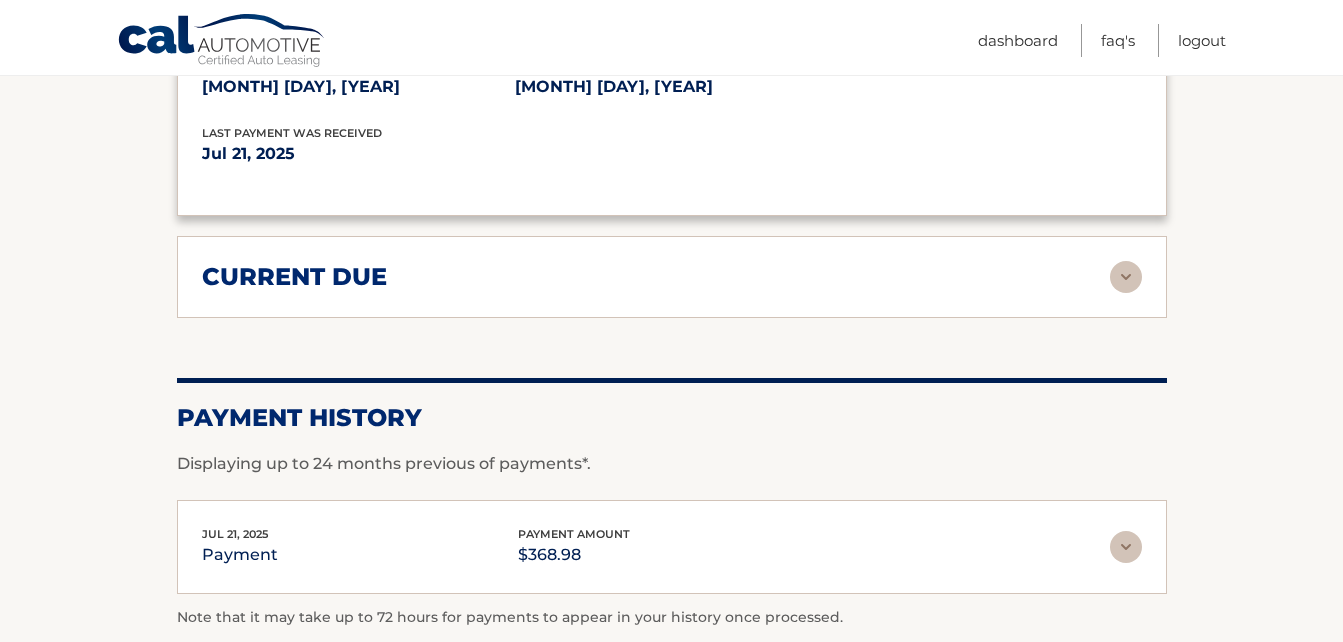 click at bounding box center [1126, 277] 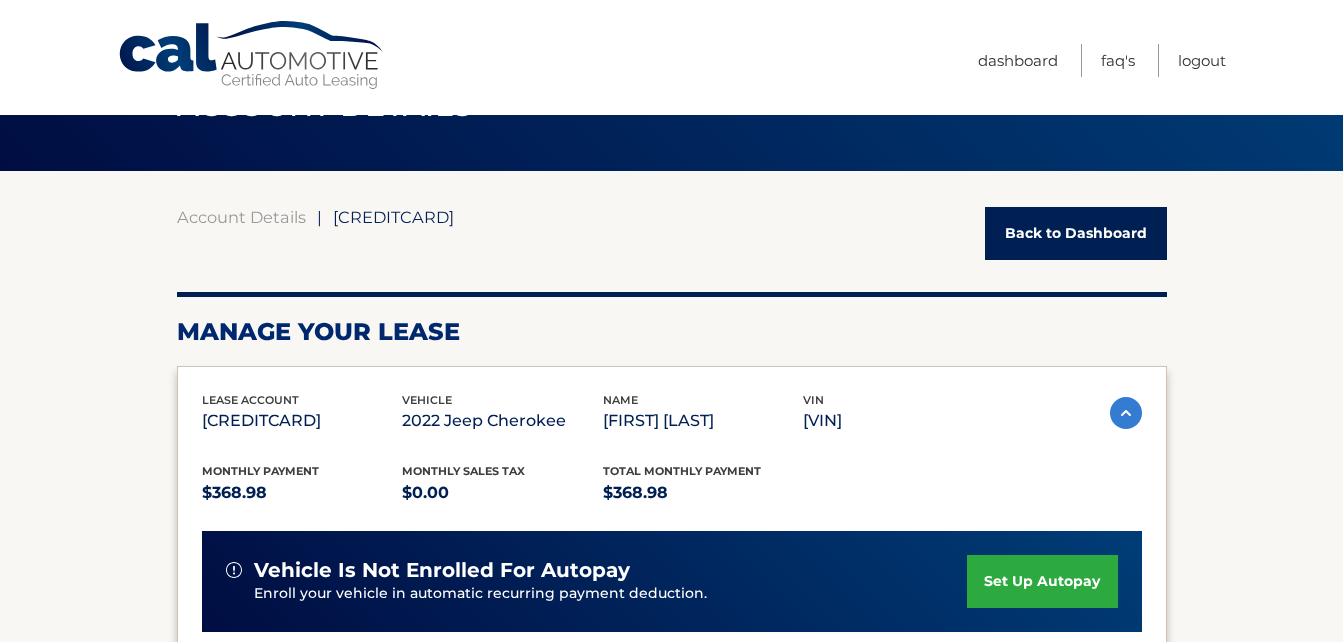 scroll, scrollTop: 73, scrollLeft: 0, axis: vertical 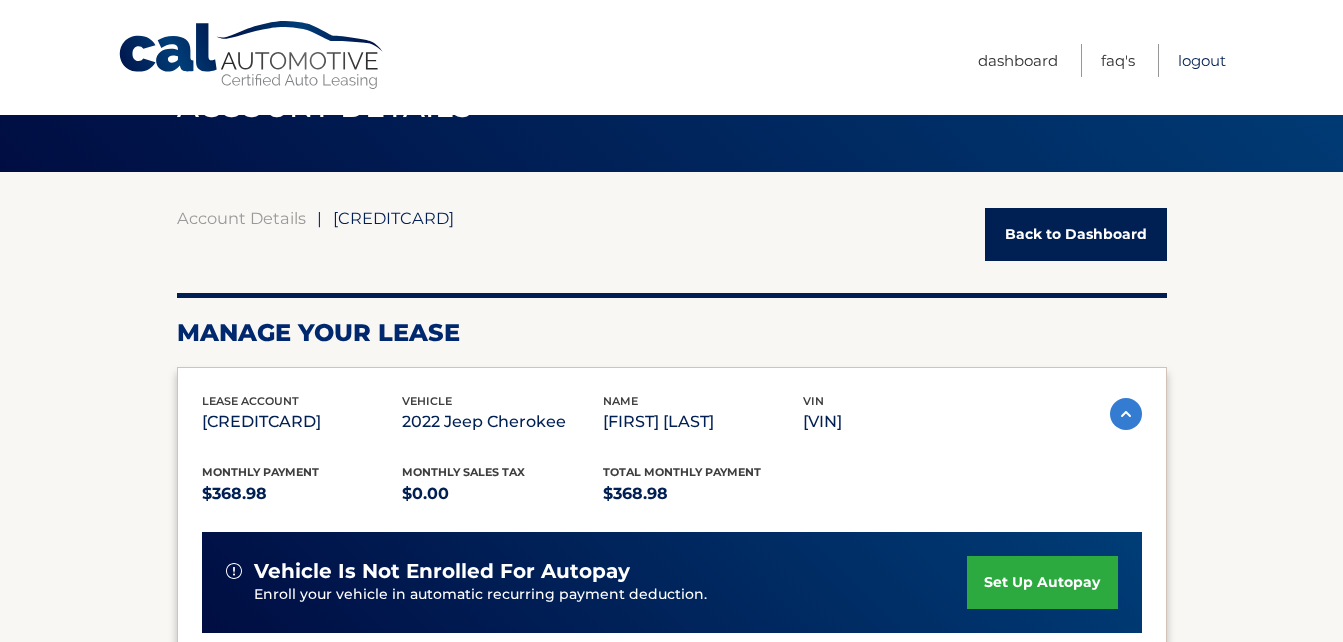 click on "Logout" at bounding box center (1202, 60) 